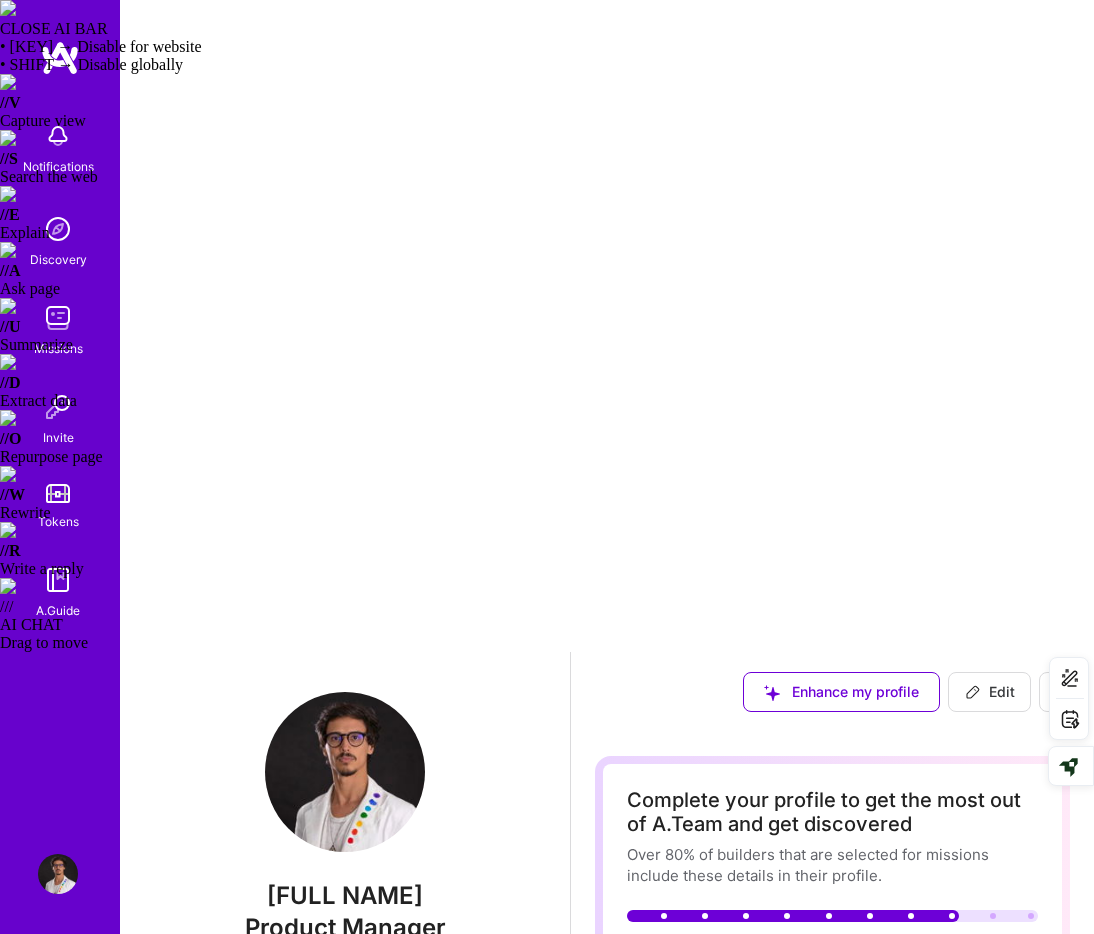 scroll, scrollTop: 4177, scrollLeft: 0, axis: vertical 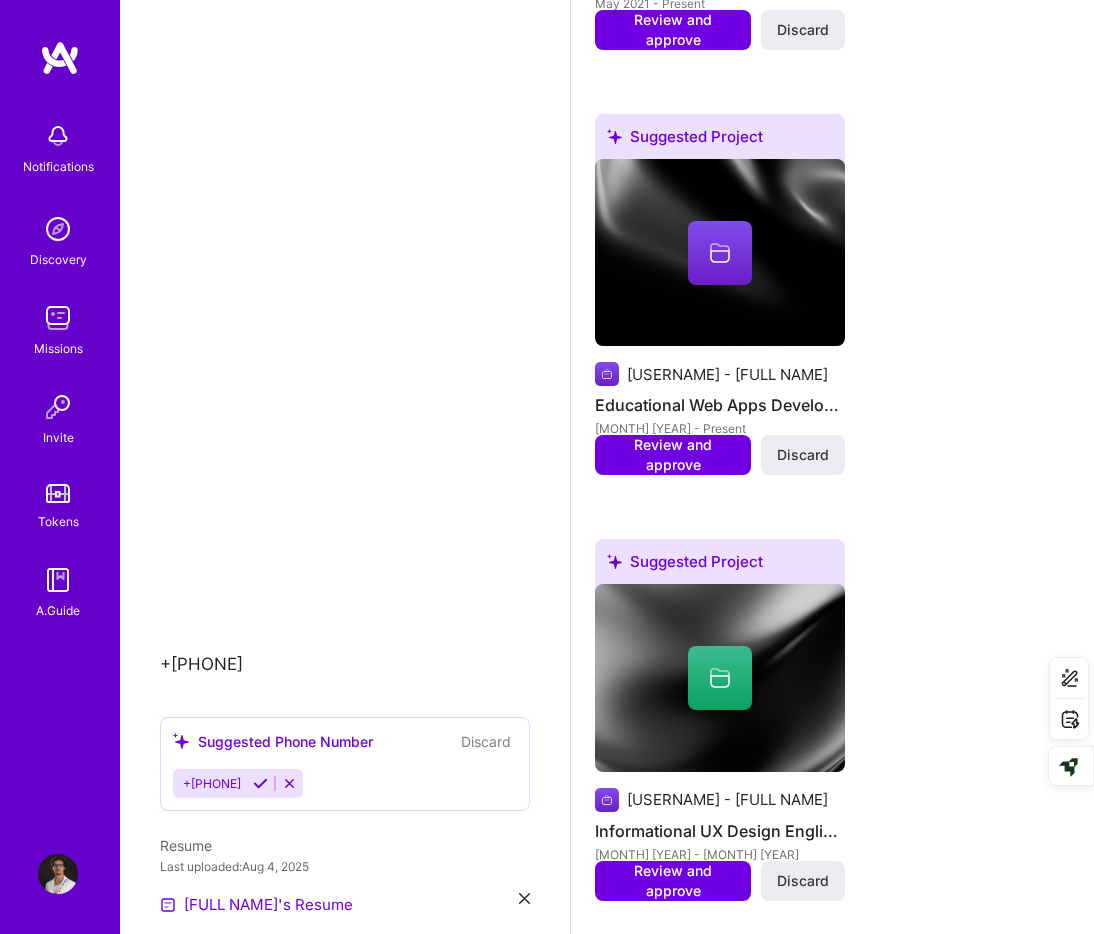 click at bounding box center [58, 318] 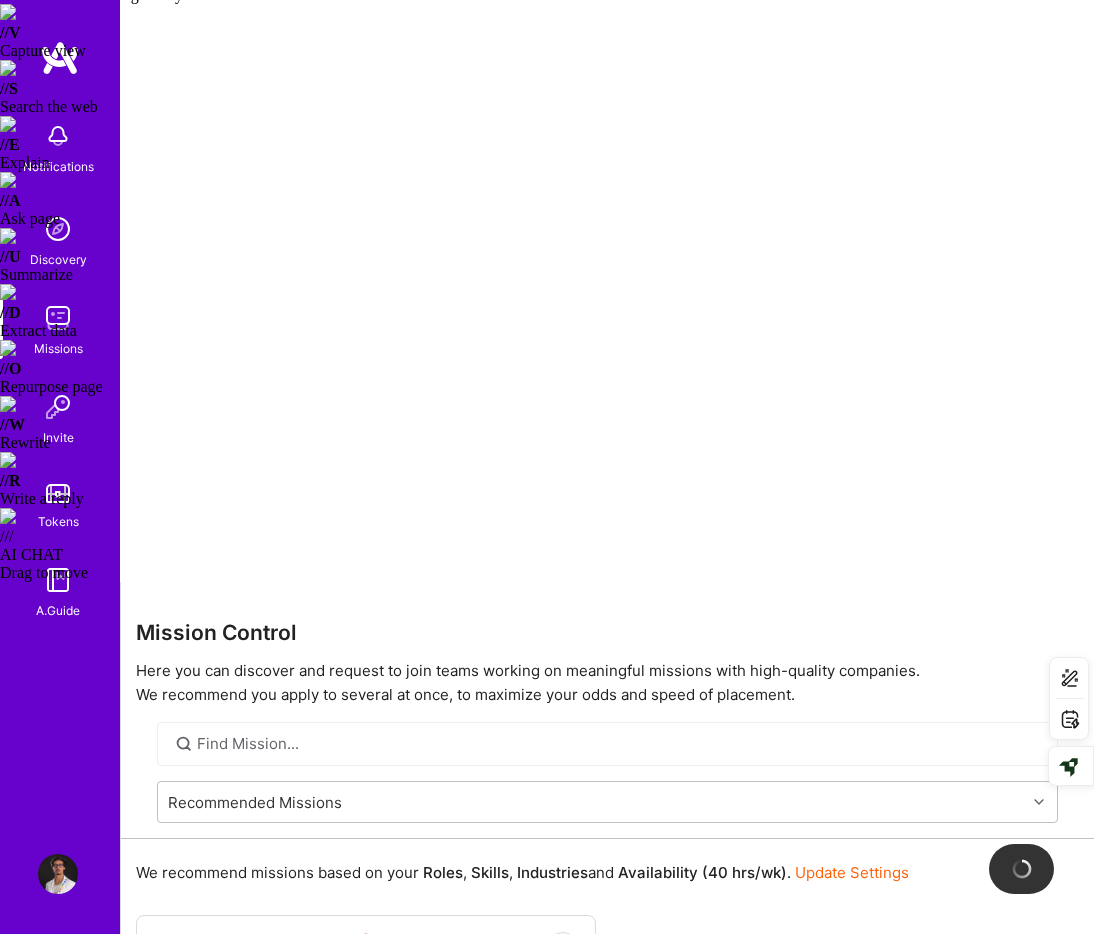 scroll, scrollTop: 0, scrollLeft: 0, axis: both 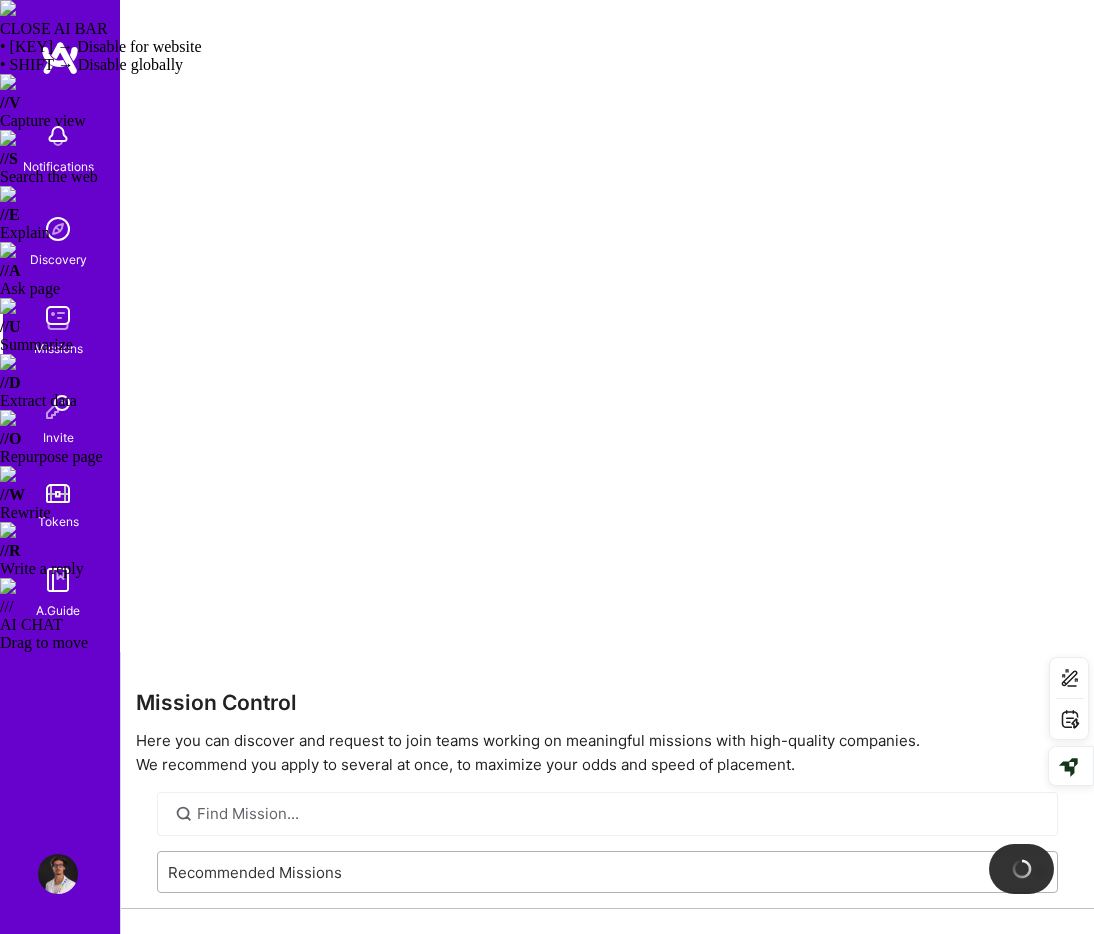 click on "Recommended Missions" at bounding box center (592, 872) 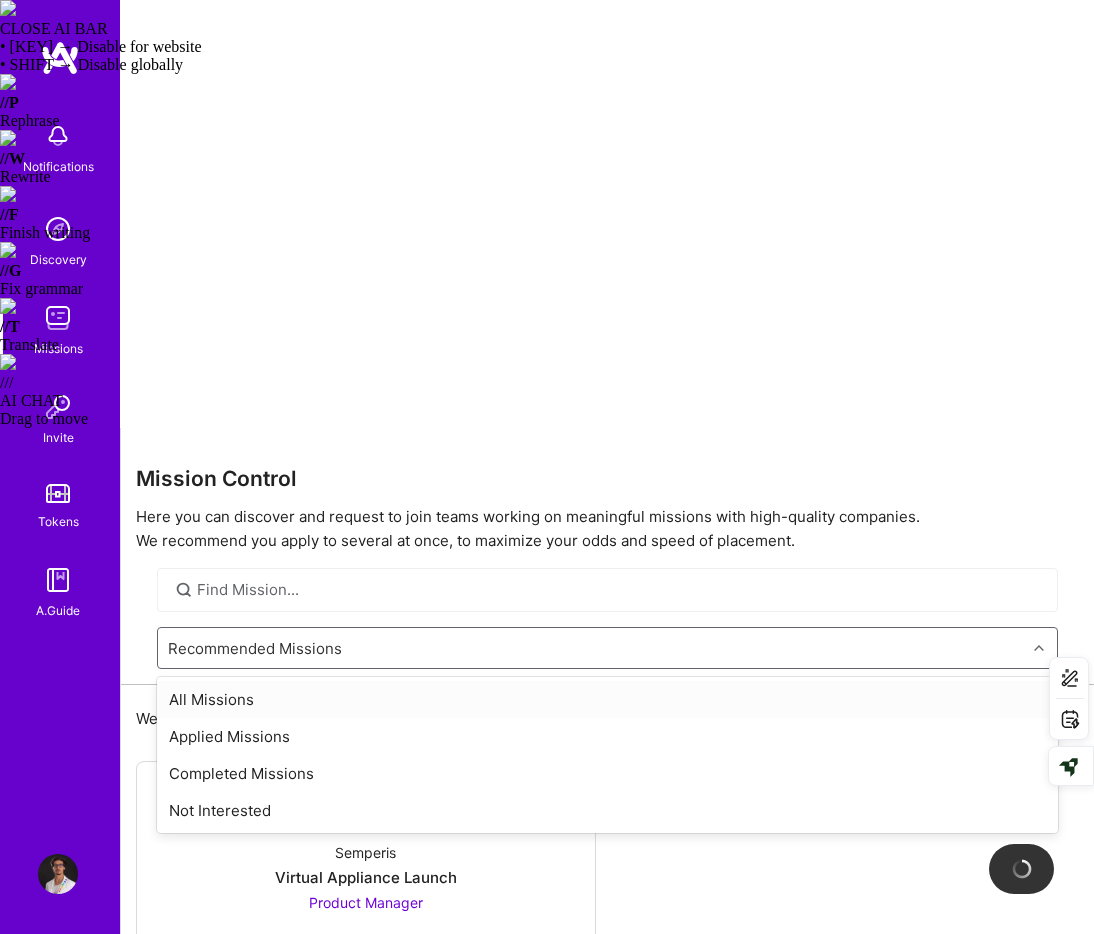 click on "All Missions" at bounding box center (607, 699) 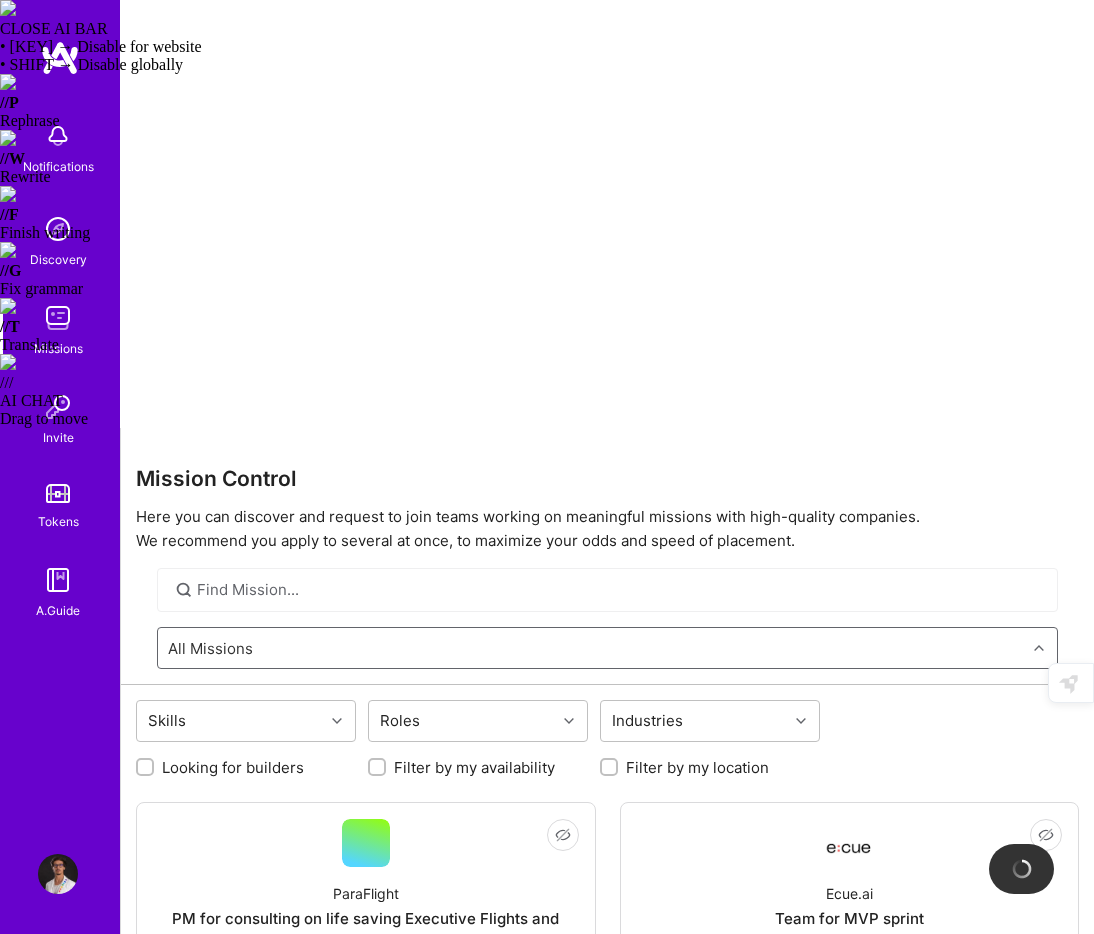click on "Looking for builders" at bounding box center (233, 767) 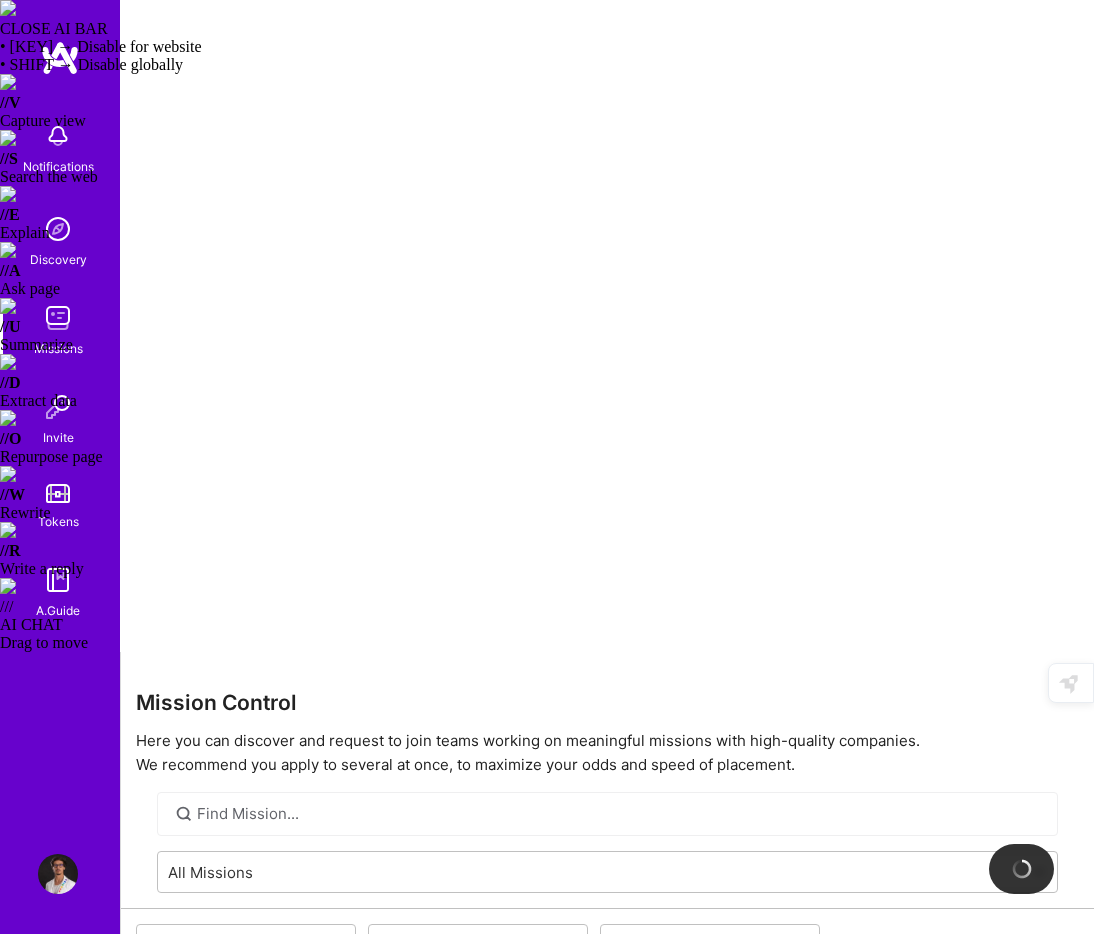 scroll, scrollTop: 0, scrollLeft: 0, axis: both 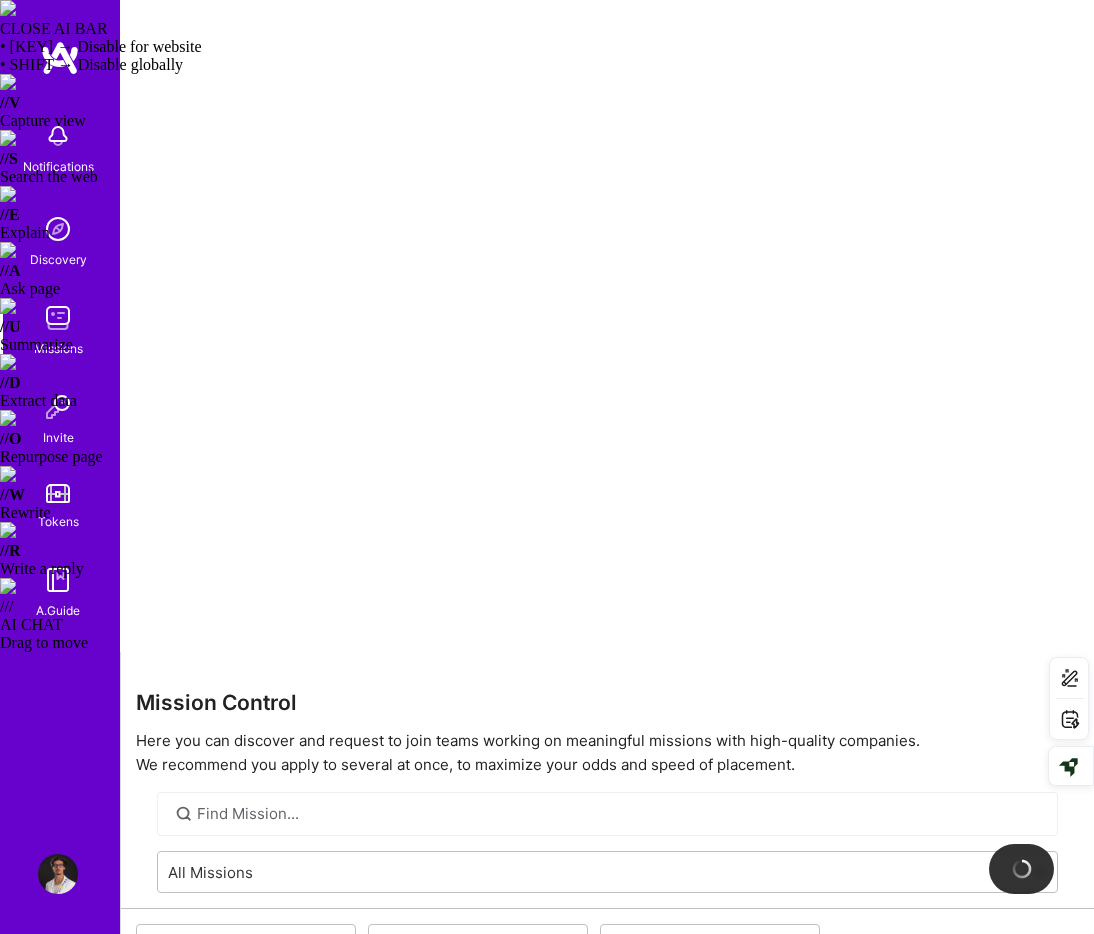 click on "Looking for builders" at bounding box center (147, 992) 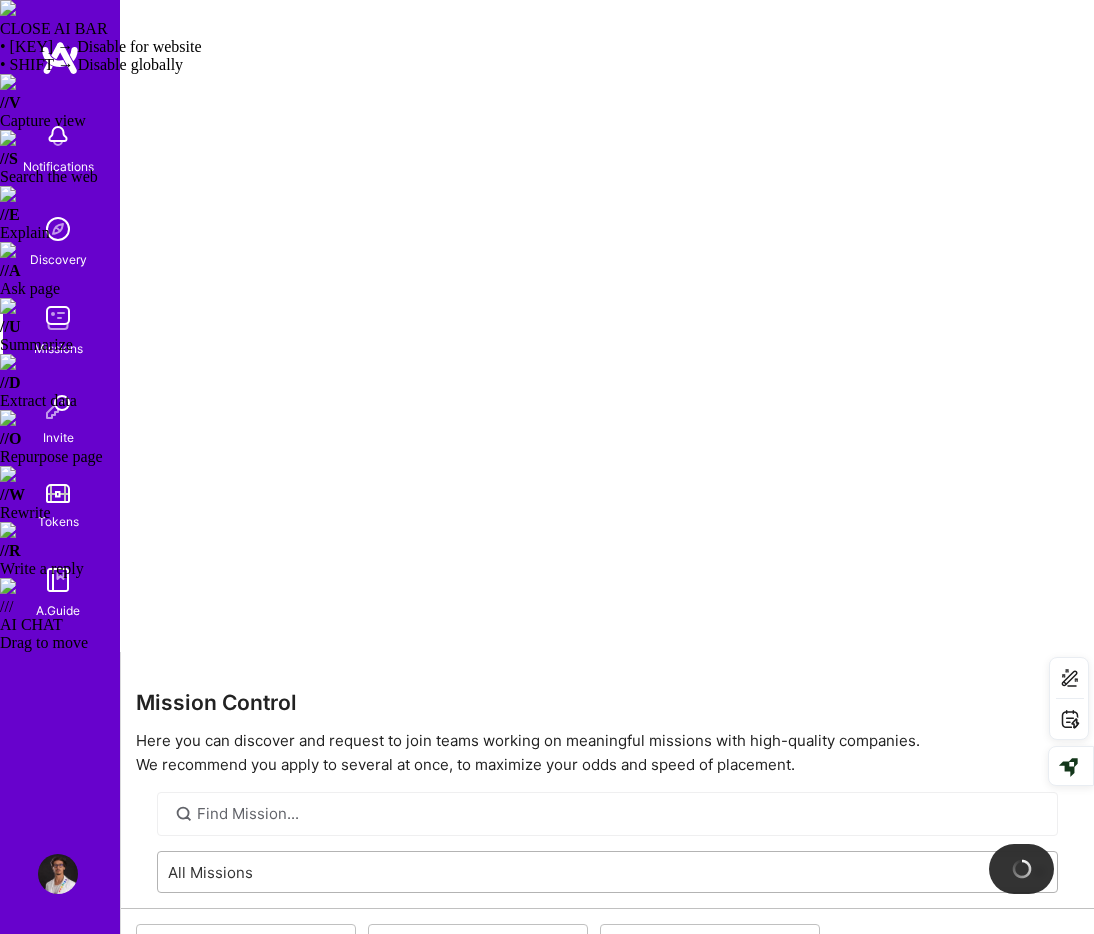 click on "All Missions" at bounding box center (592, 872) 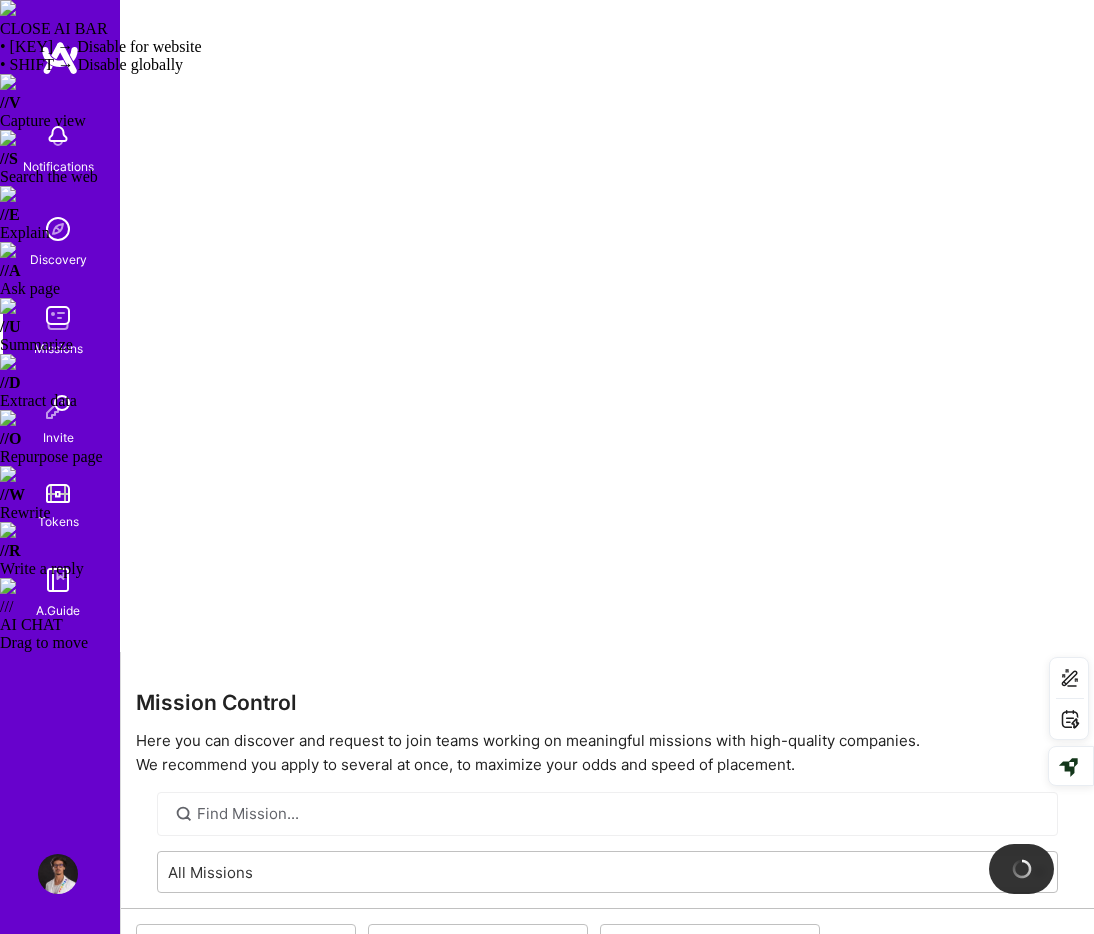 click on "Mission Control Here you can discover and request to join teams working on meaningful missions with high-quality companies. We recommend you apply to several at once, to maximize your odds and speed of placement. All Missions Recommended Missions All Missions Applied Missions Completed Missions Not Interested Skills Roles Industries Looking for builders Filter by my availability Filter by my location Not Interested ParaFlight PM for consulting on life saving Executive Flights and Travel Product Manager Builders proposed to company Not Interested Ecue.ai Team for MVP sprint Product Designer, Front-End Developer Builders proposed to company Not Interested HCA Transforming Data Products into Full-Stack, Cloud-Native Experiences Full-Stack Developer Actively looking for builders Not Interested KPMG Transform legacy content systems into intelligent platforms using AI AI Architect Actively looking for builders Not Interested Rubrik Security Culture & Awareness Program Program Manager Freed" at bounding box center [607, 5893] 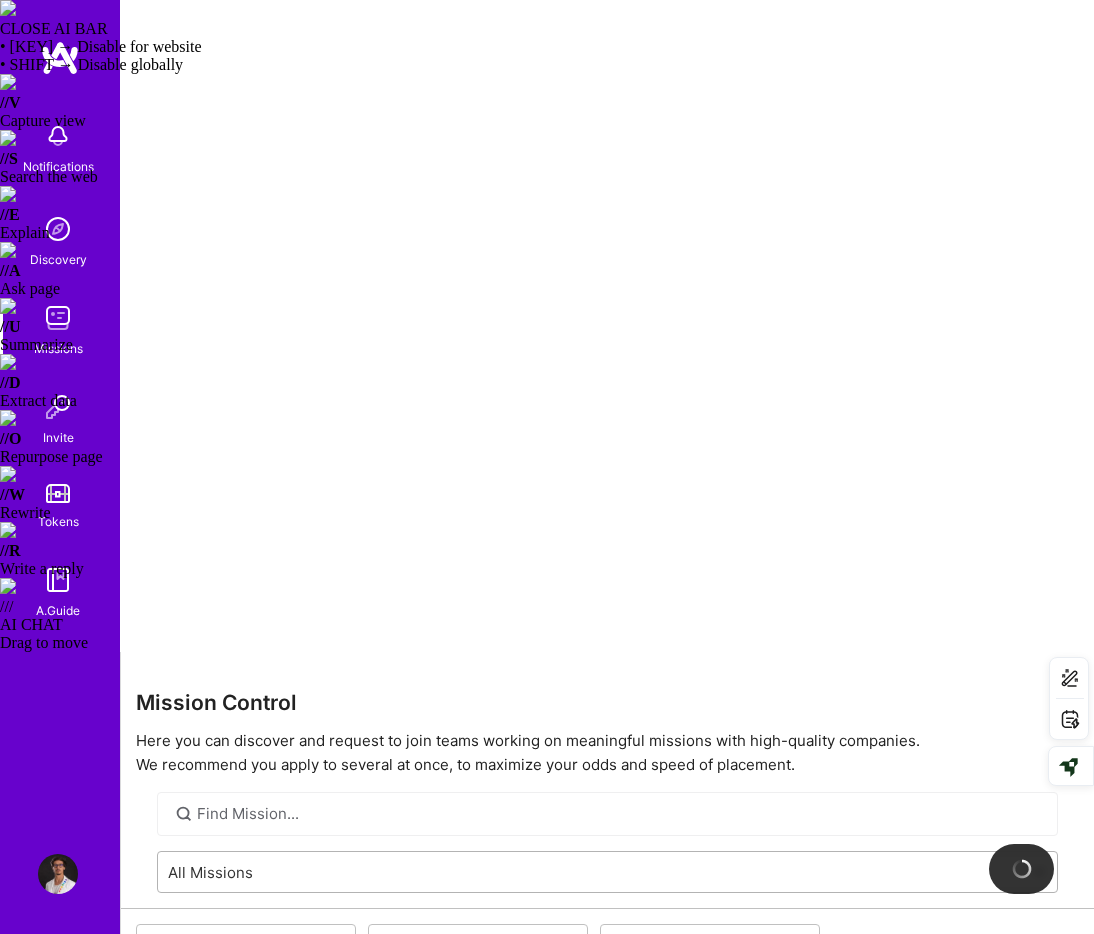 click on "All Missions" at bounding box center [592, 872] 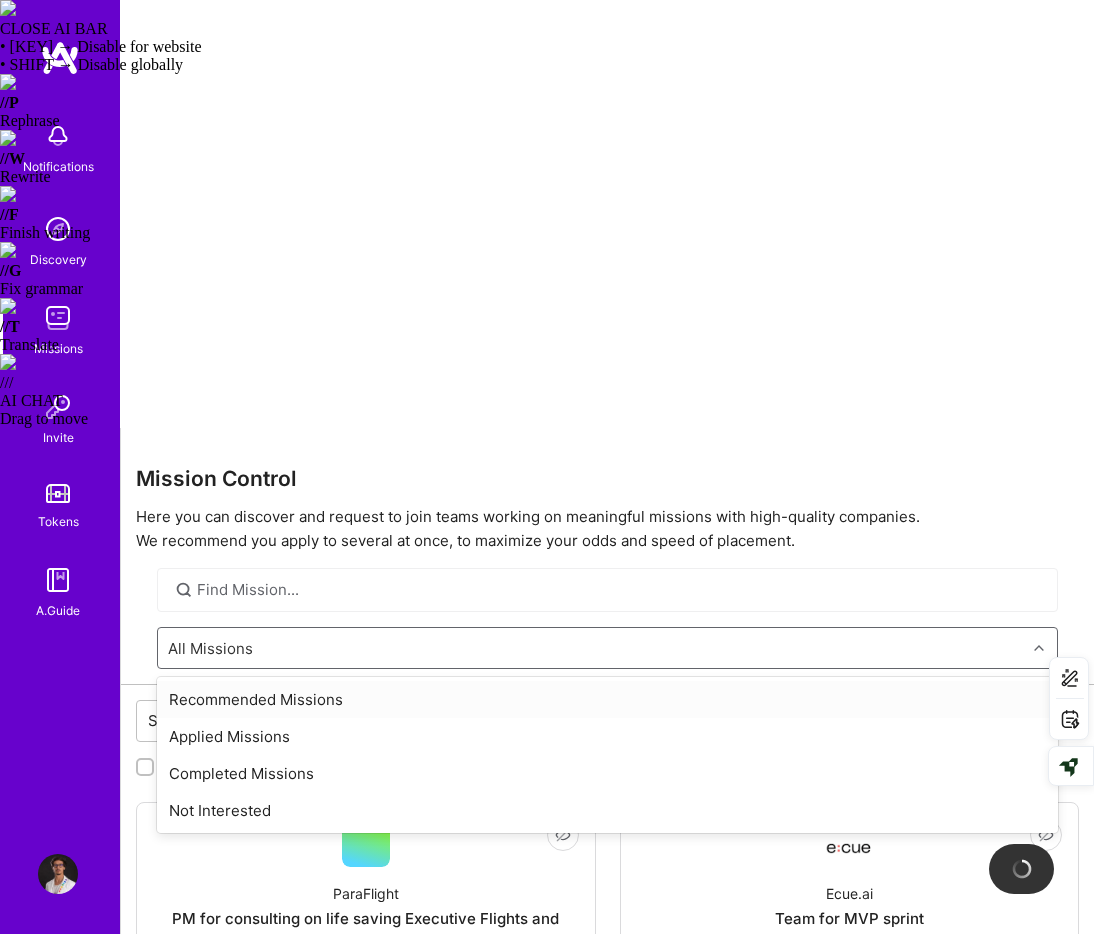 click on "Recommended Missions" at bounding box center [607, 699] 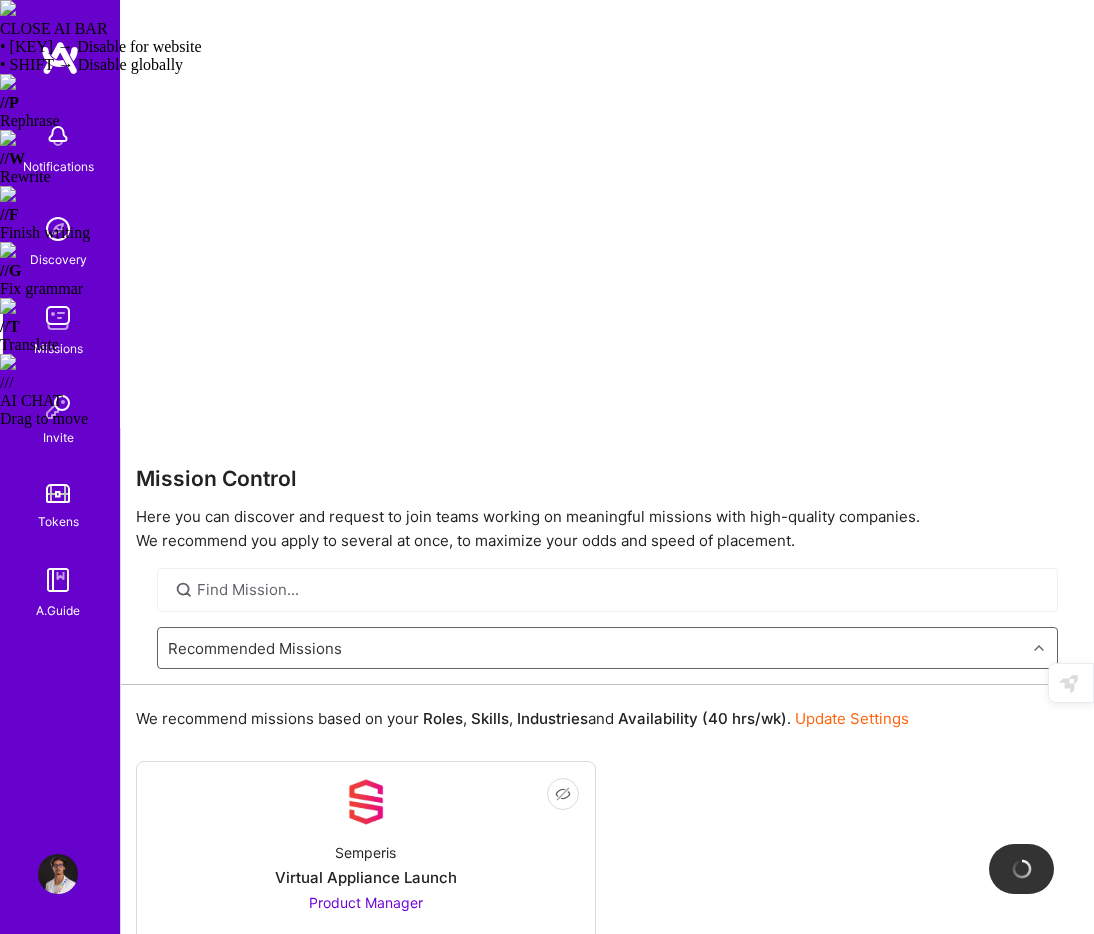 click on "Recommended Missions" at bounding box center [255, 647] 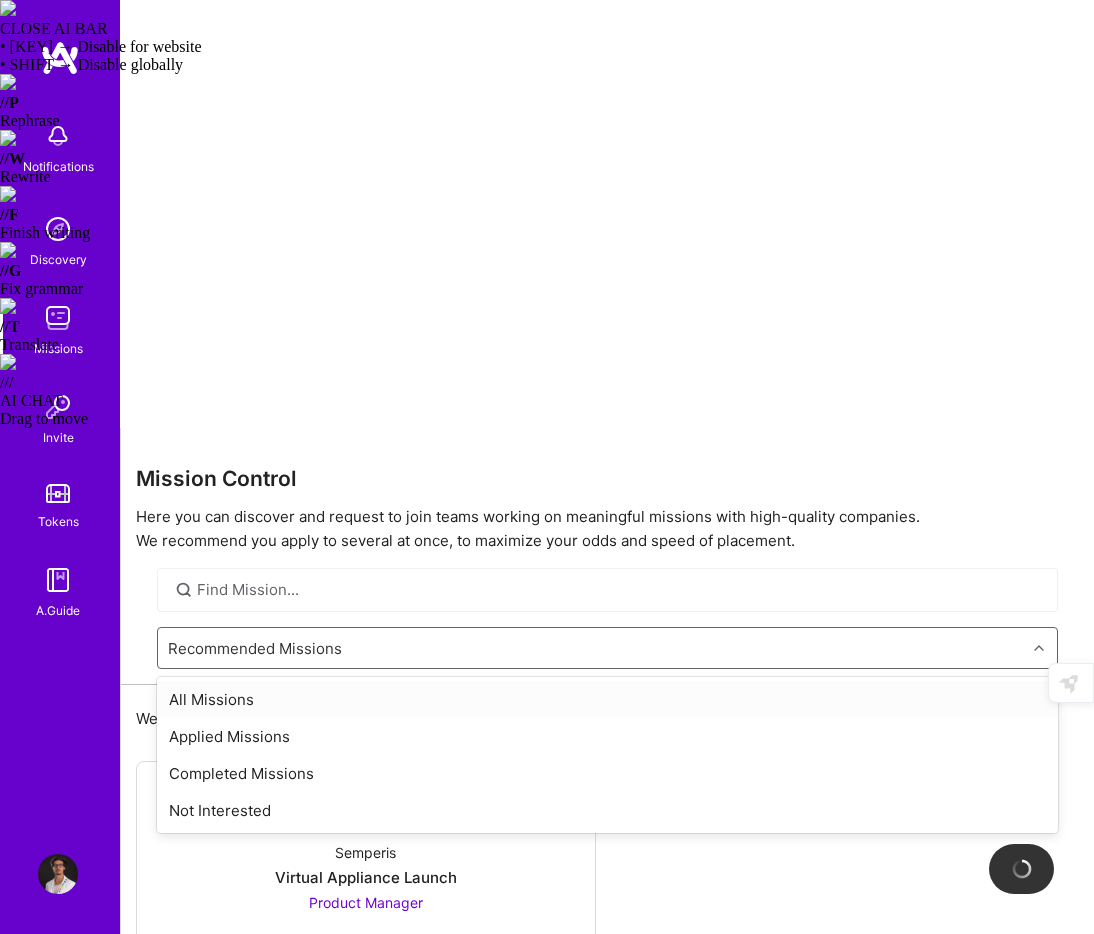 click on "All Missions" at bounding box center (607, 699) 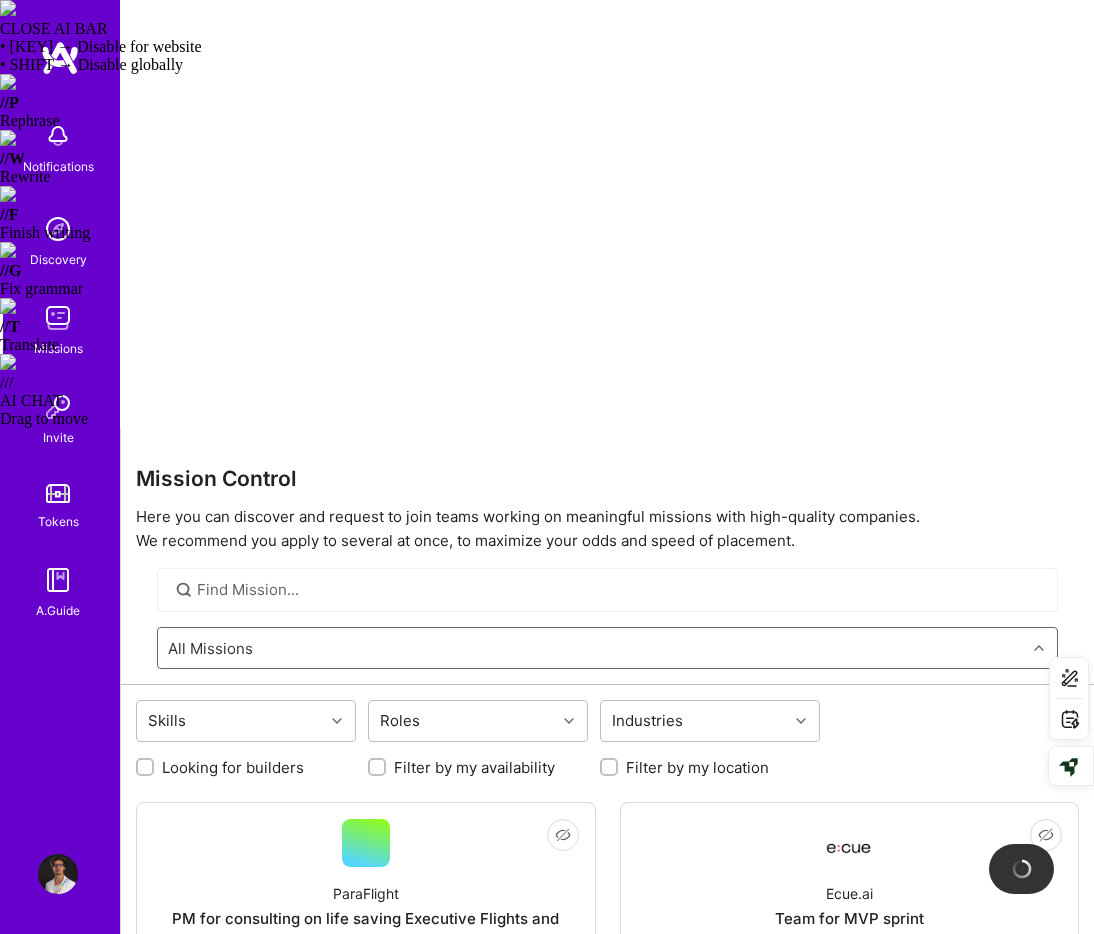 click on "Discovery" at bounding box center [58, 239] 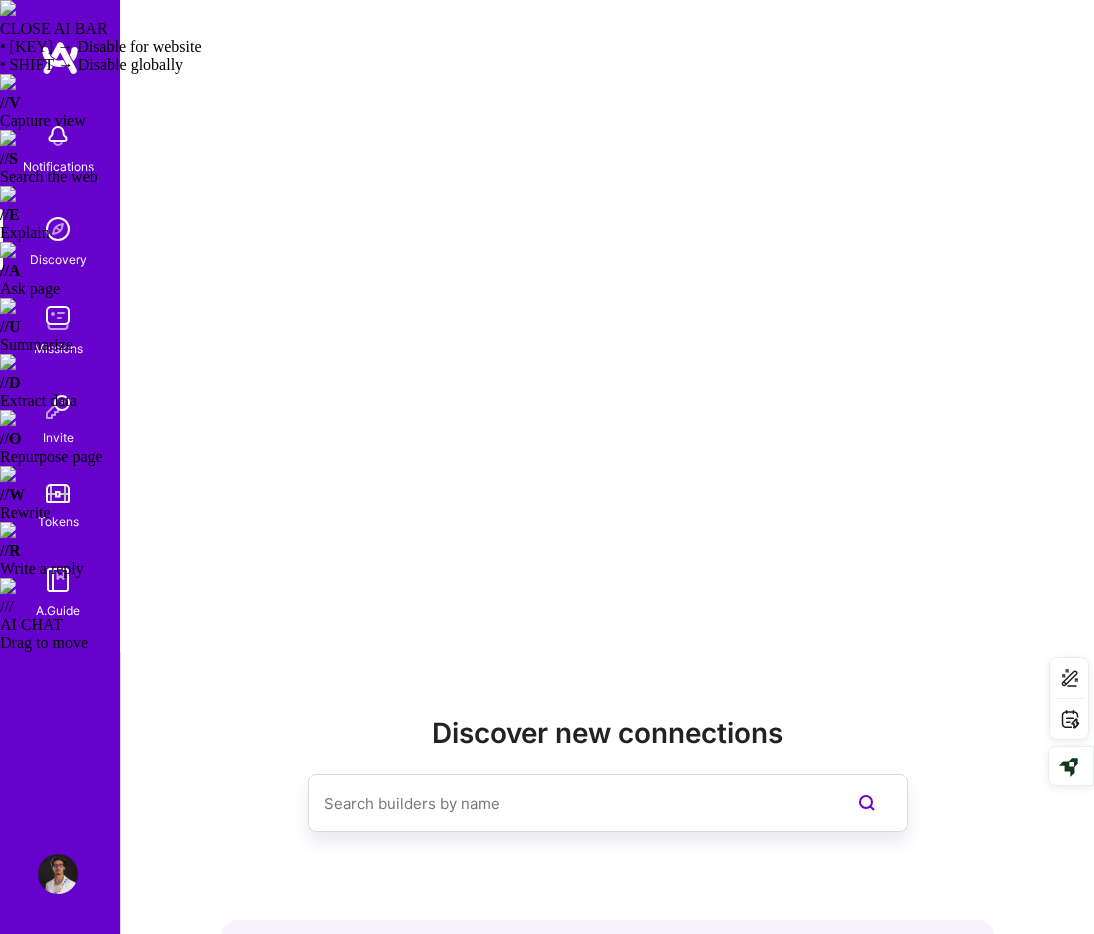 click at bounding box center (58, 318) 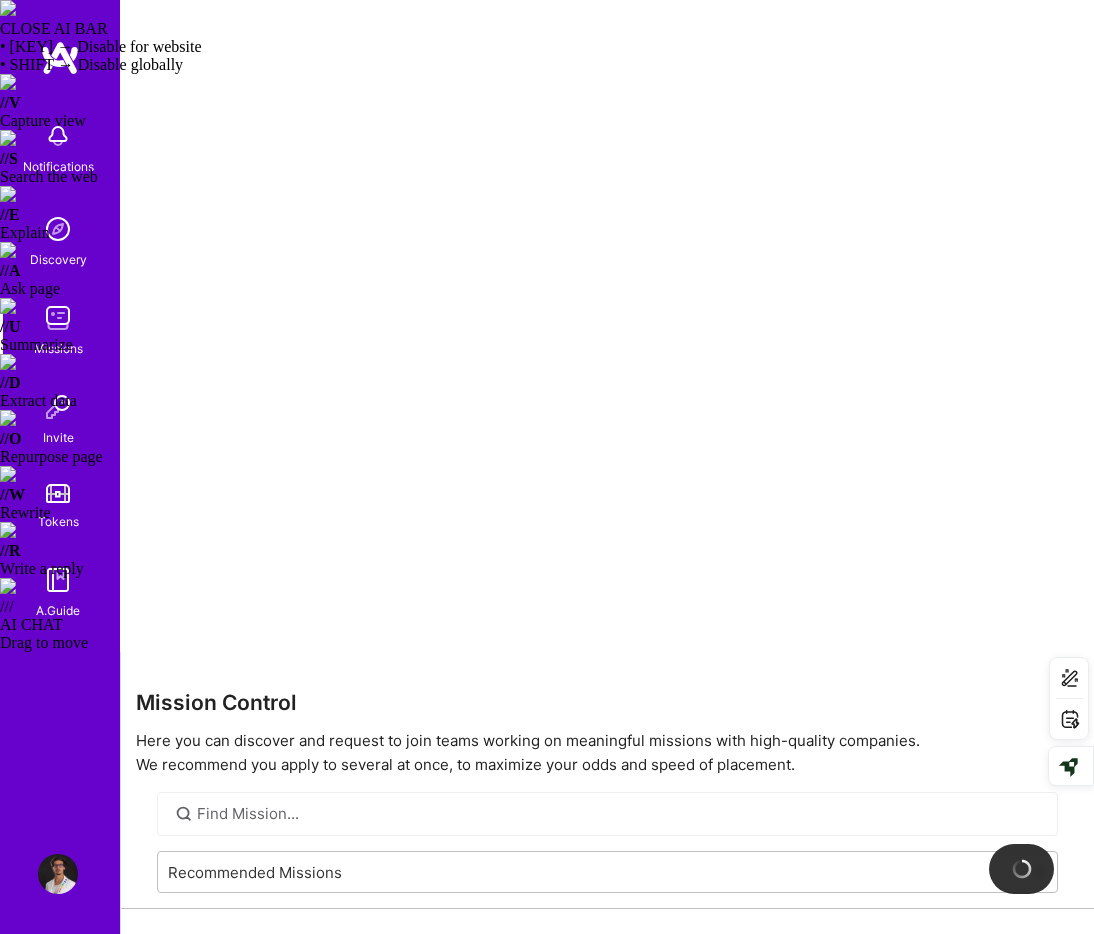 click on "Actively looking for builders" at bounding box center [385, 1176] 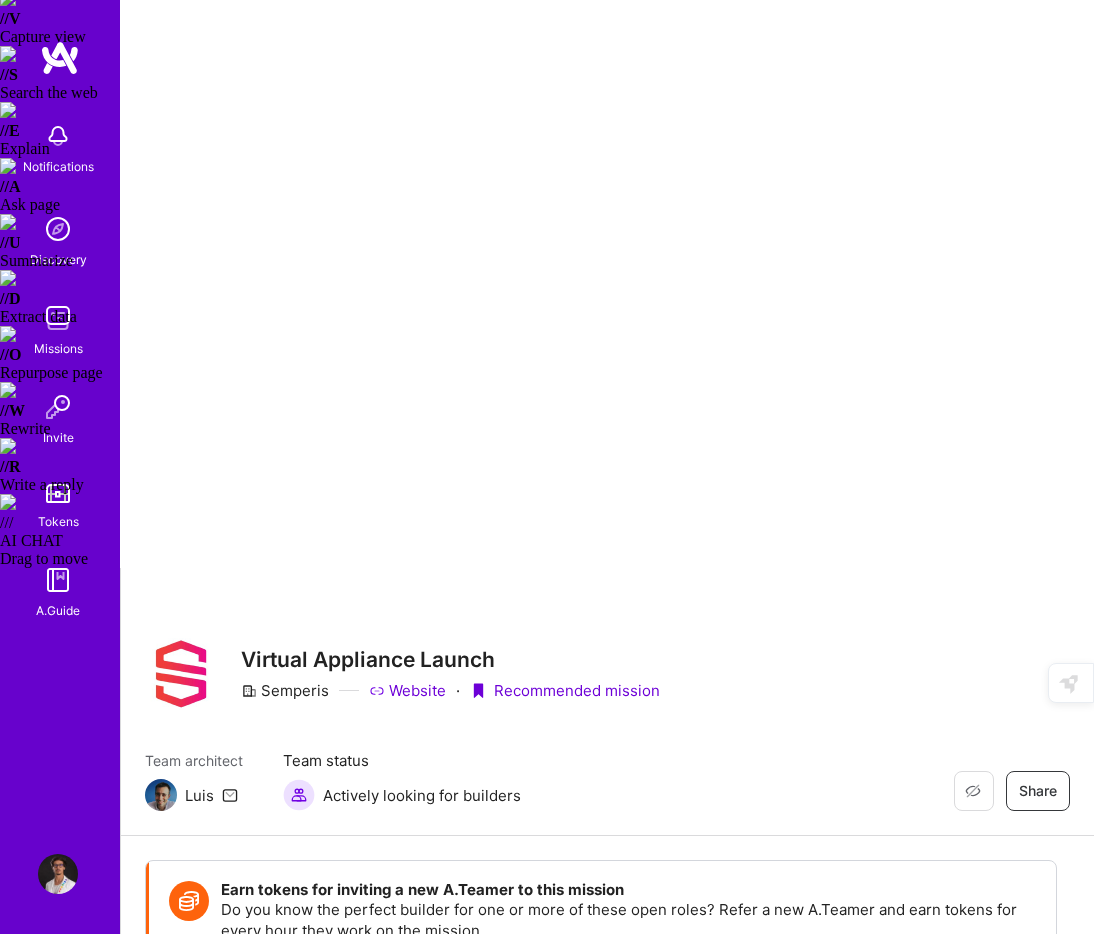 scroll, scrollTop: 0, scrollLeft: 0, axis: both 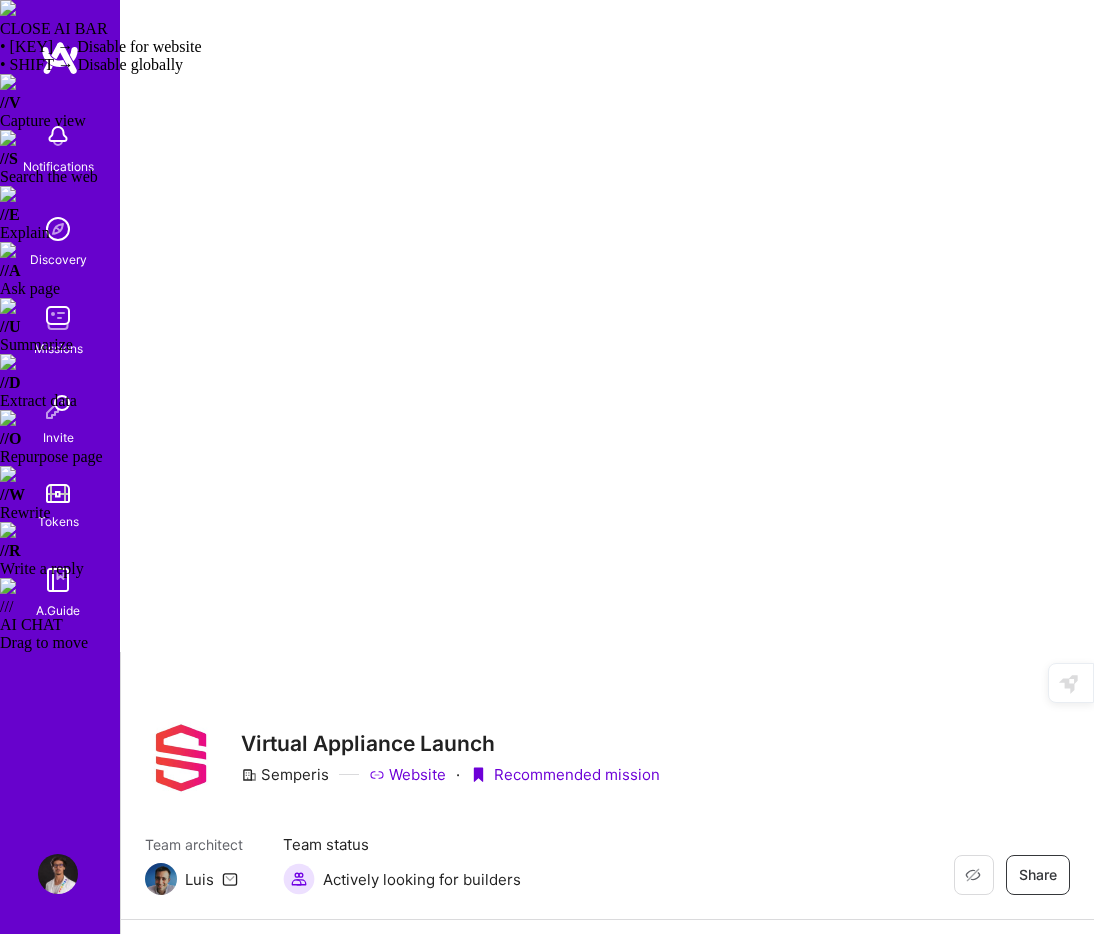 click at bounding box center (58, 229) 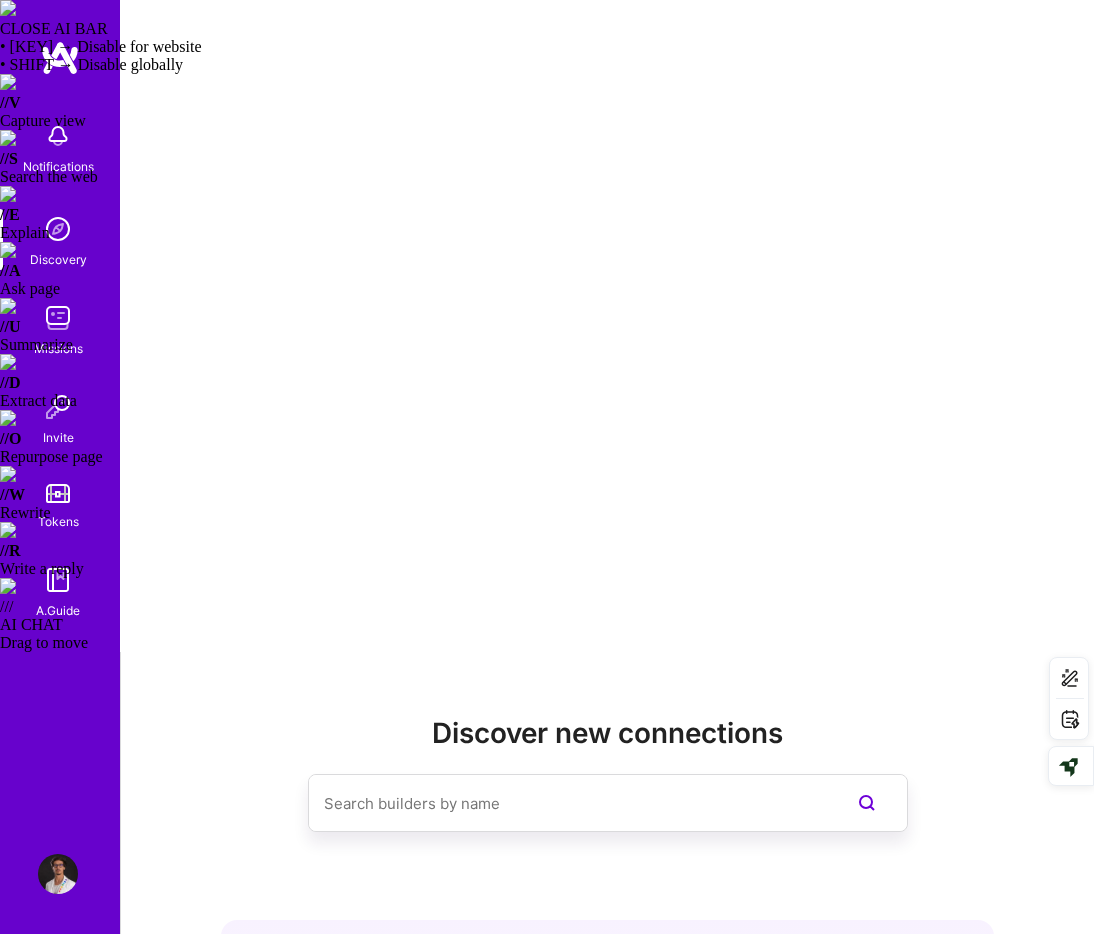 click at bounding box center (58, 318) 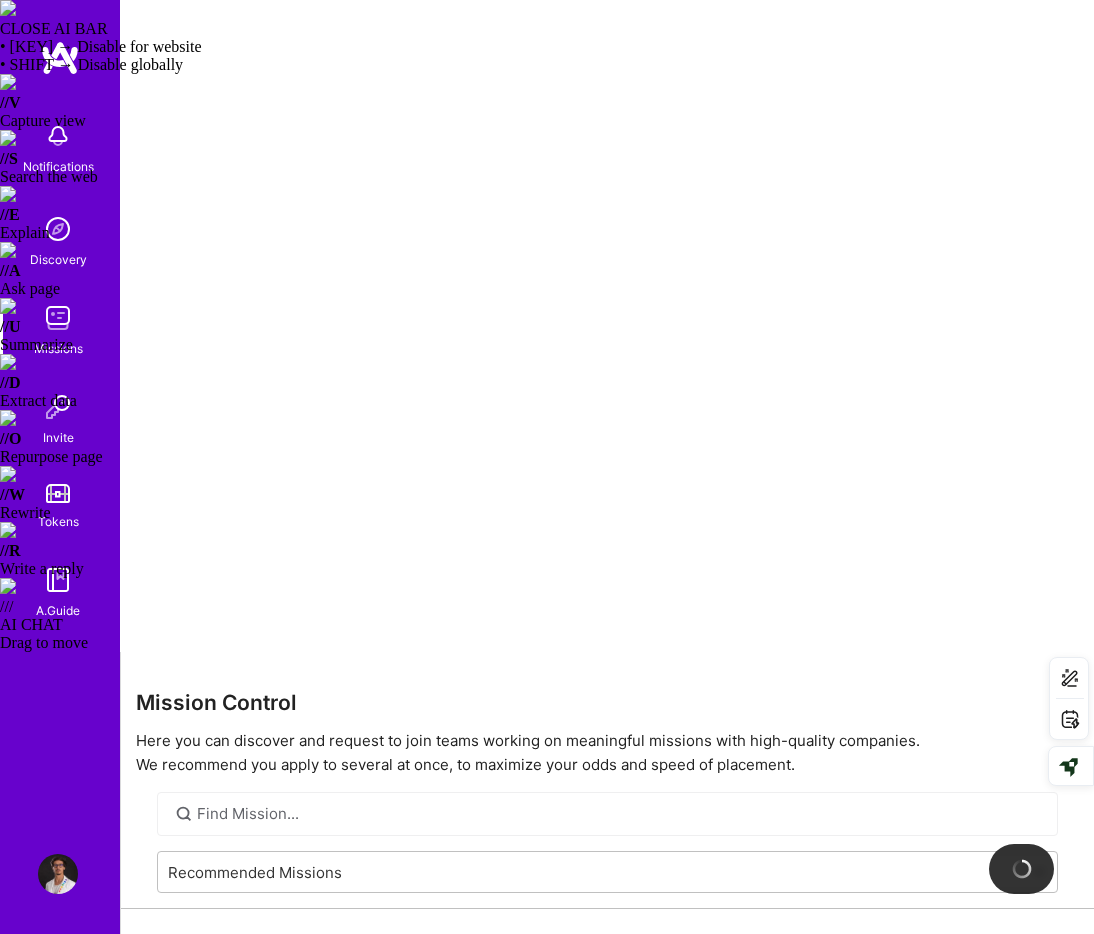 click on "Tokens" at bounding box center (58, 504) 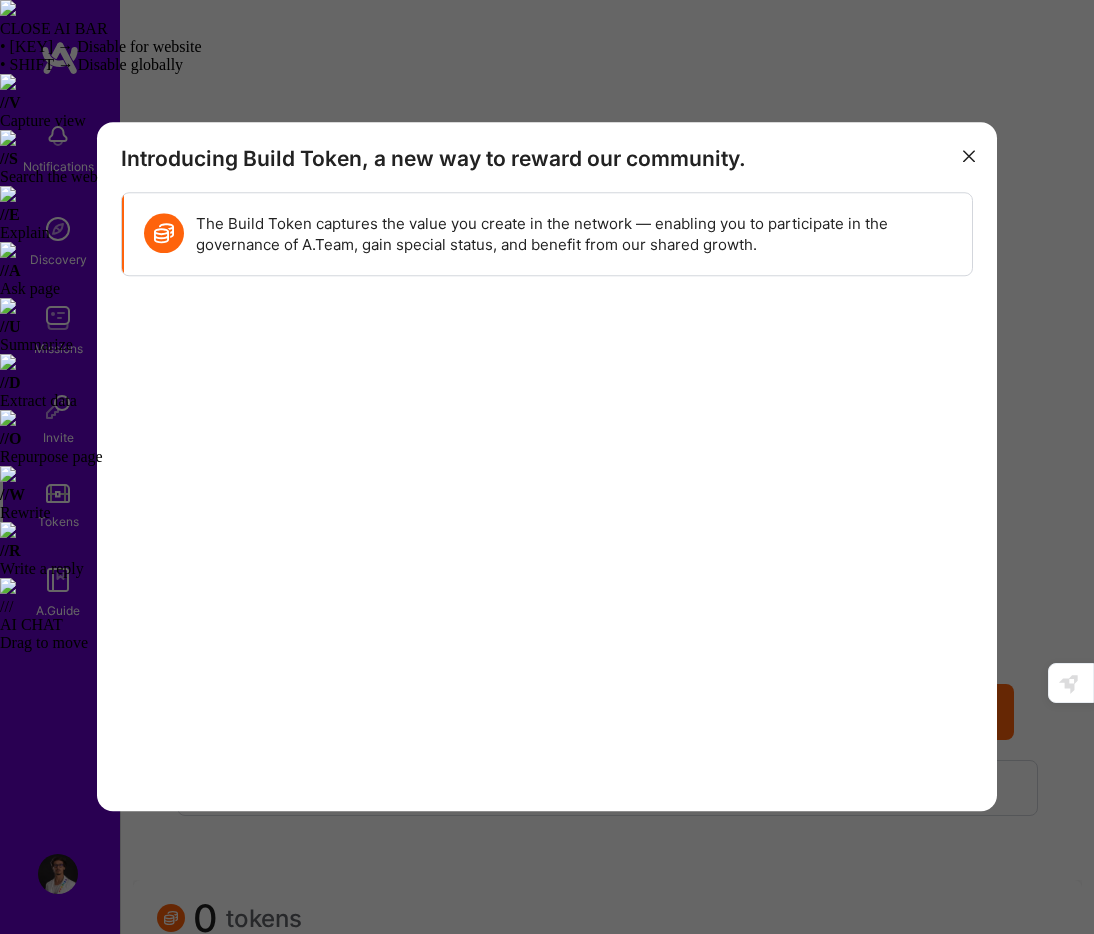 click at bounding box center (969, 156) 